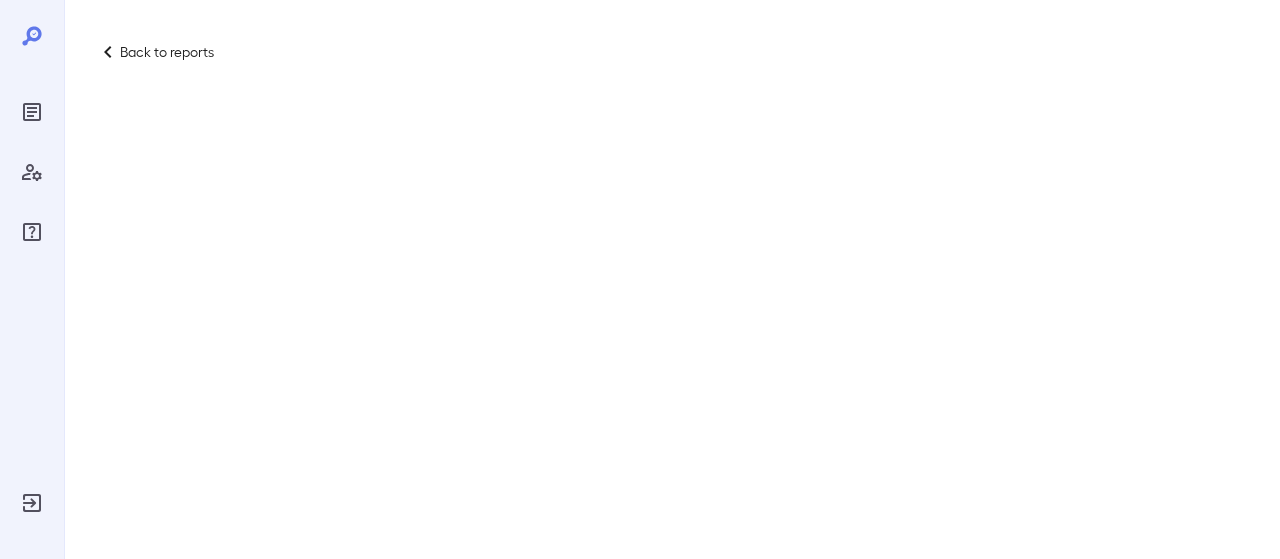 scroll, scrollTop: 0, scrollLeft: 0, axis: both 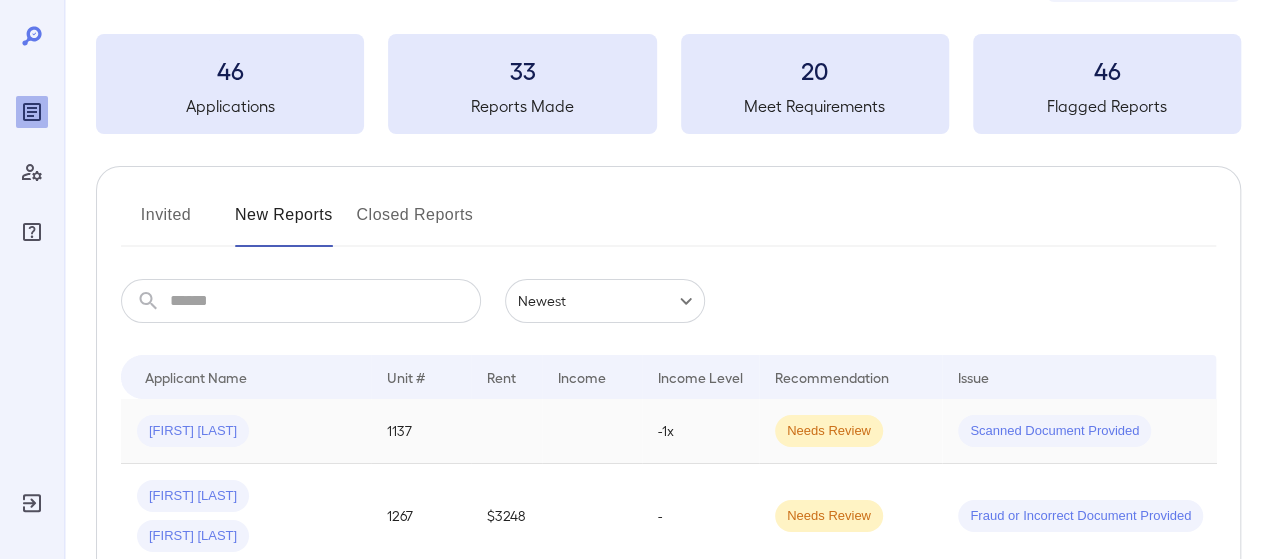 click on "1137" at bounding box center [421, 431] 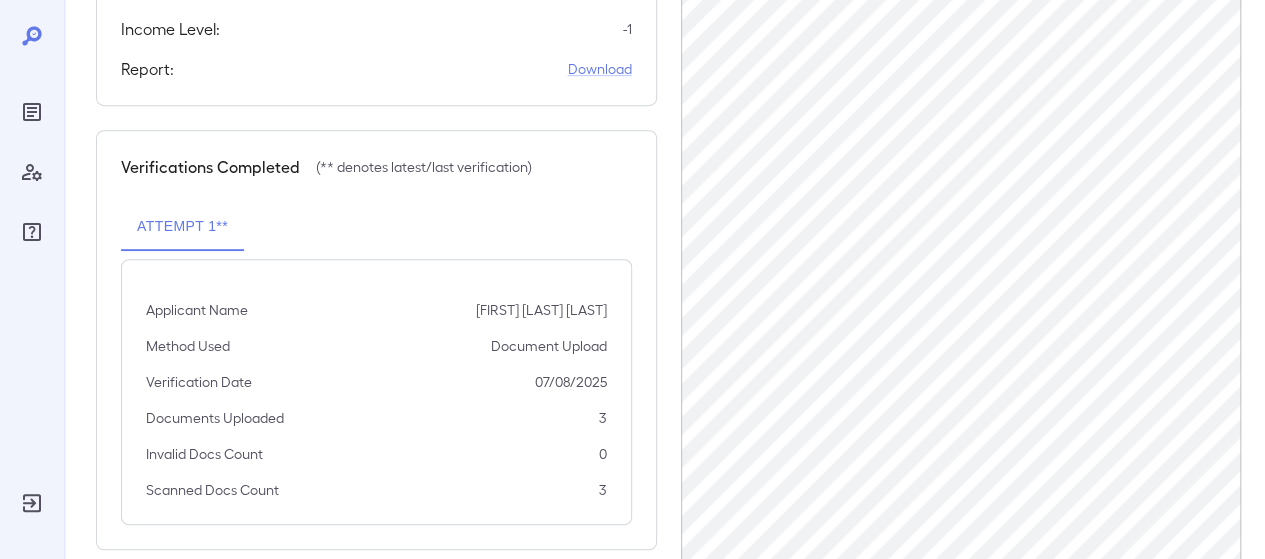scroll, scrollTop: 413, scrollLeft: 0, axis: vertical 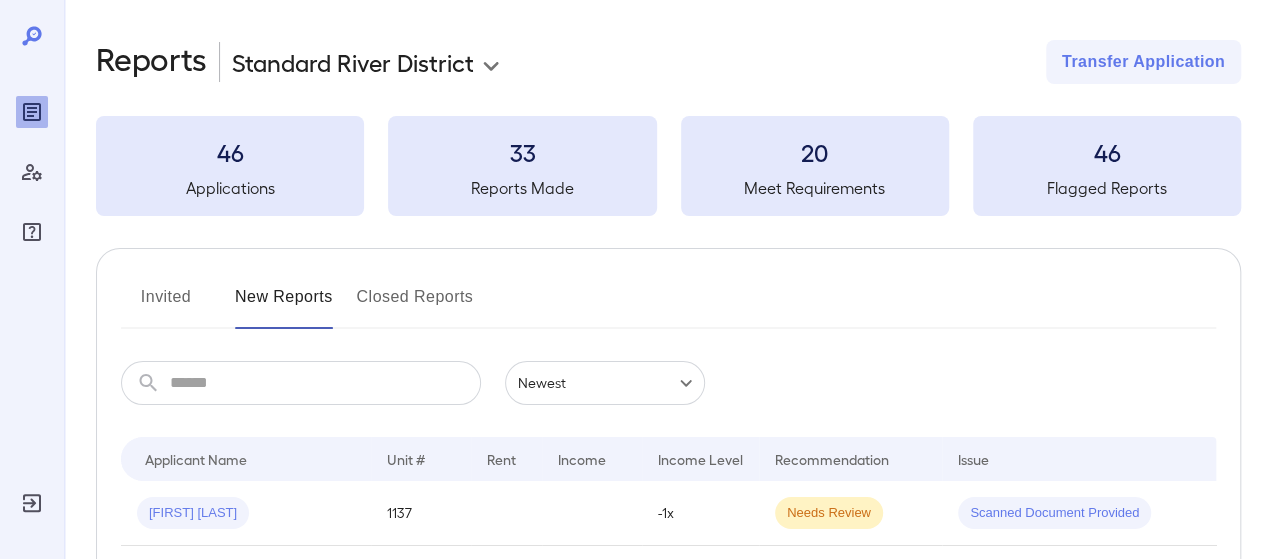 click on "Invited" at bounding box center (166, 305) 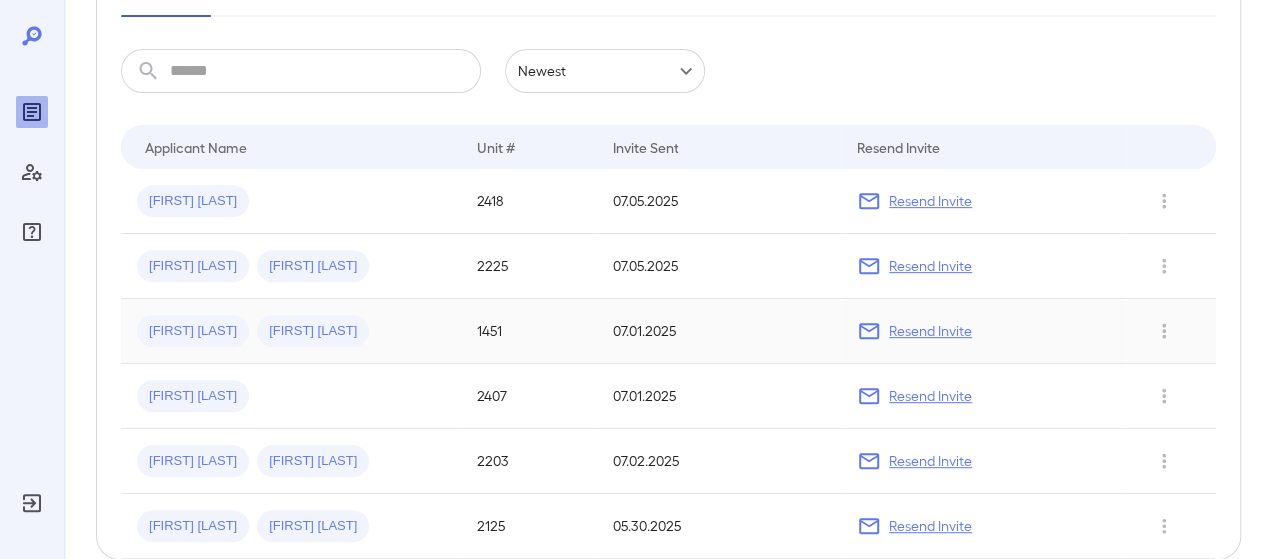 scroll, scrollTop: 314, scrollLeft: 0, axis: vertical 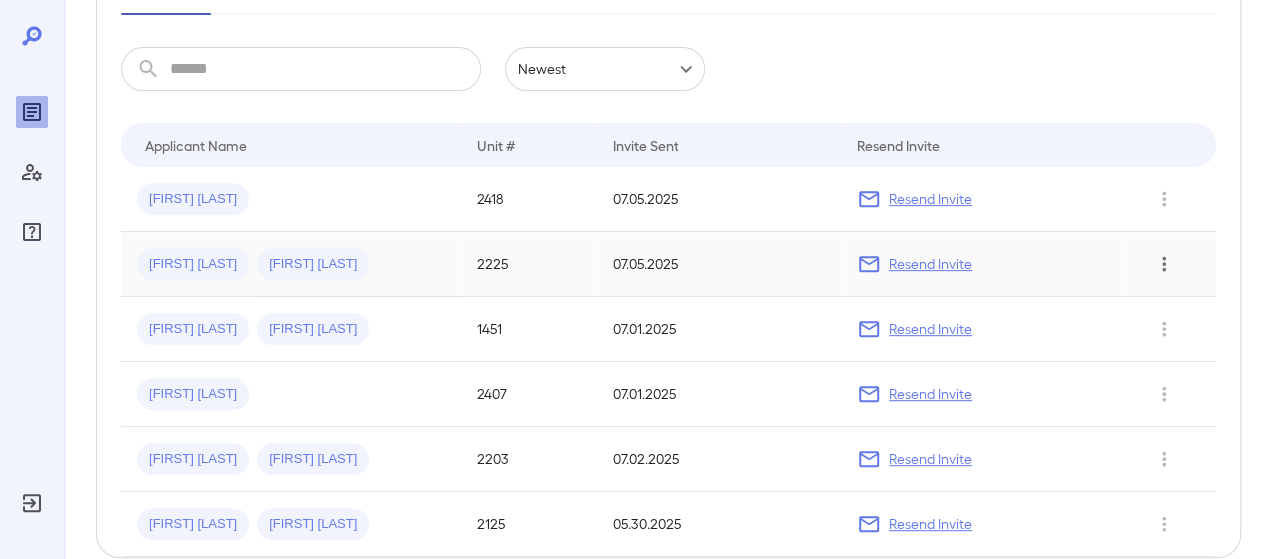 click at bounding box center [1164, 264] 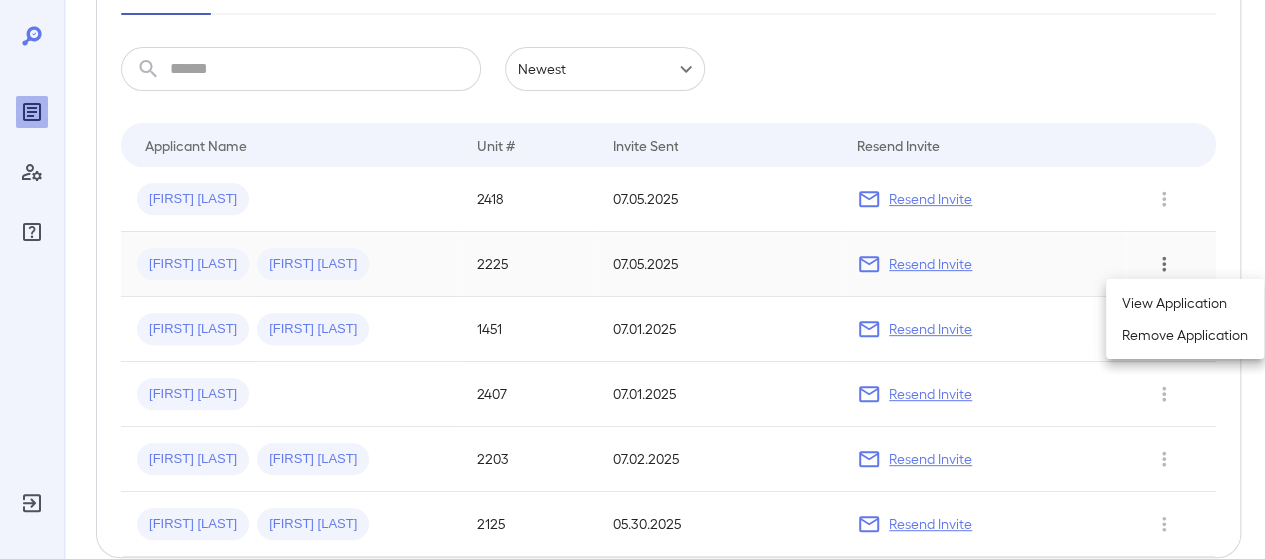 click at bounding box center [632, 279] 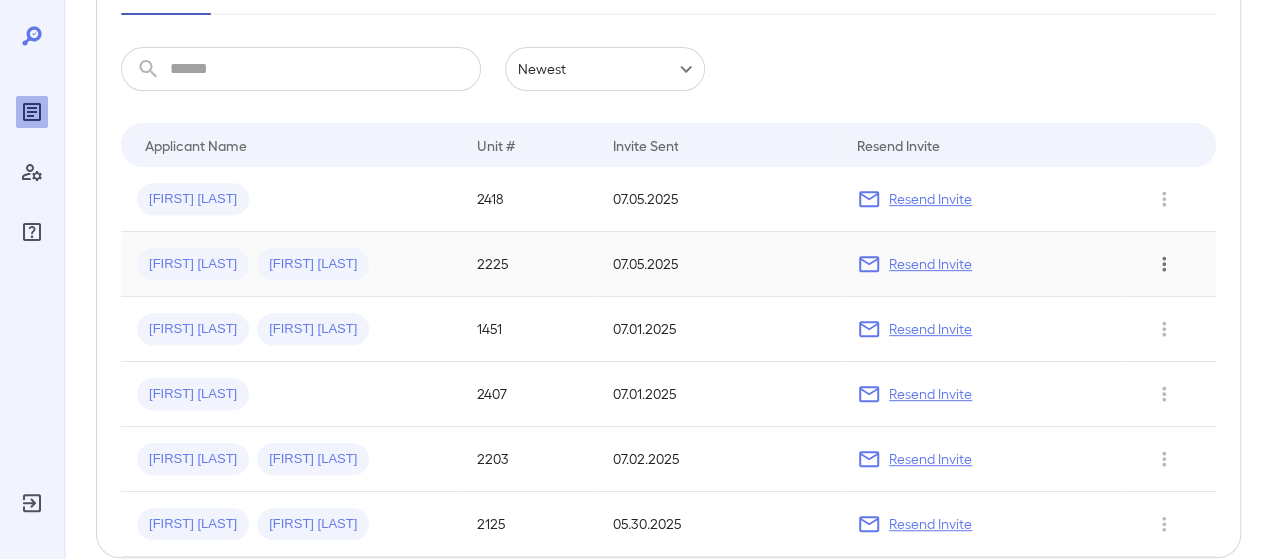 click on "[FIRST] [LAST] [LAST]" at bounding box center [291, 264] 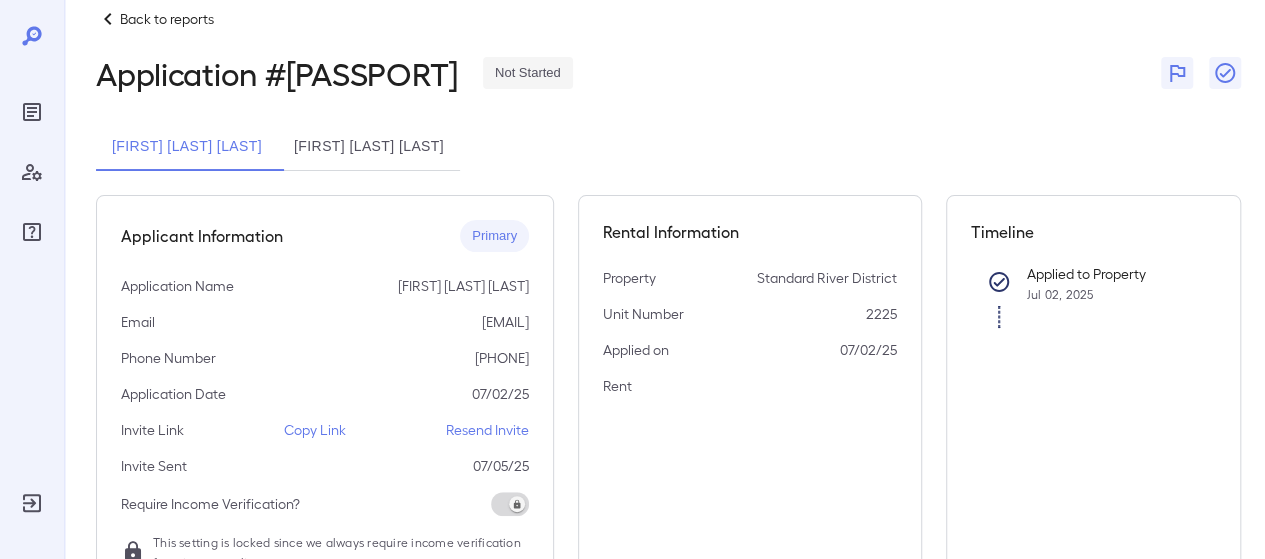 scroll, scrollTop: 34, scrollLeft: 0, axis: vertical 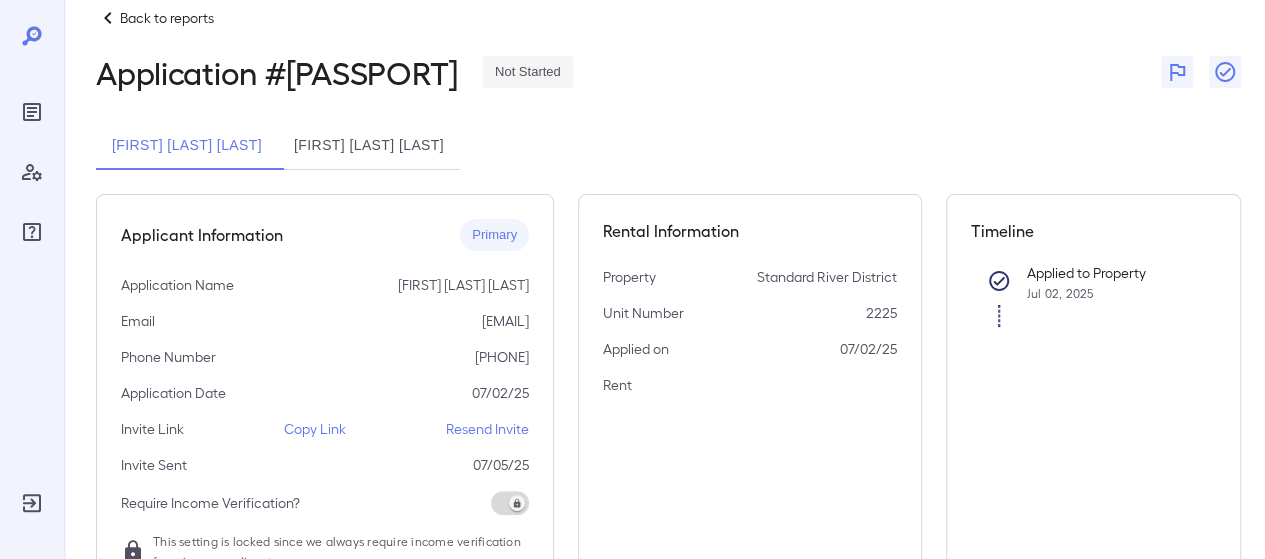 click on "Copy Link" at bounding box center (315, 429) 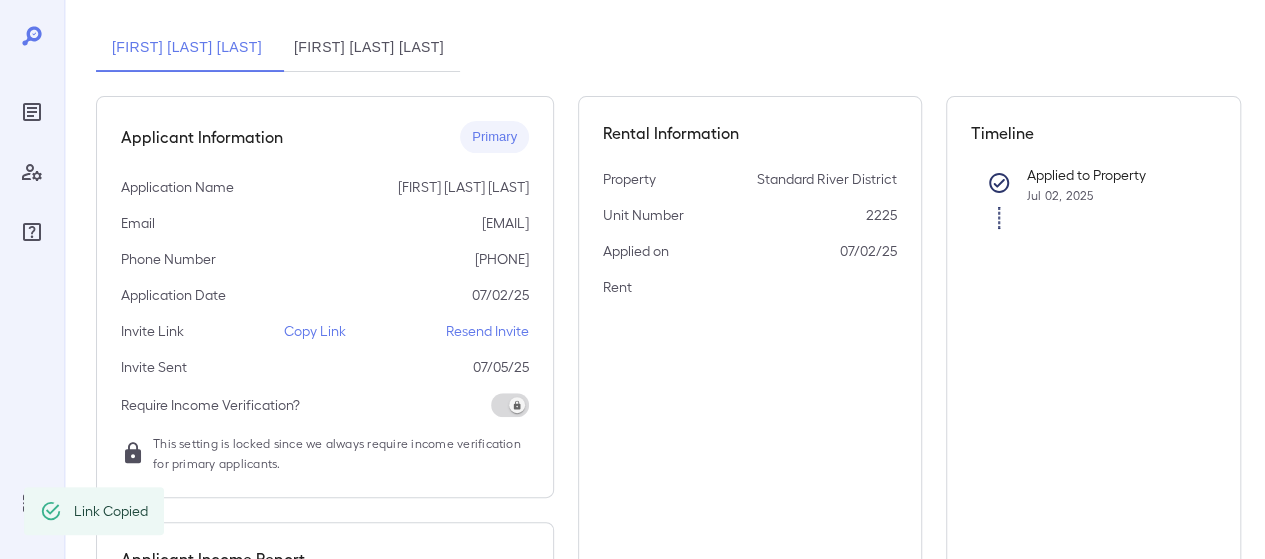scroll, scrollTop: 0, scrollLeft: 0, axis: both 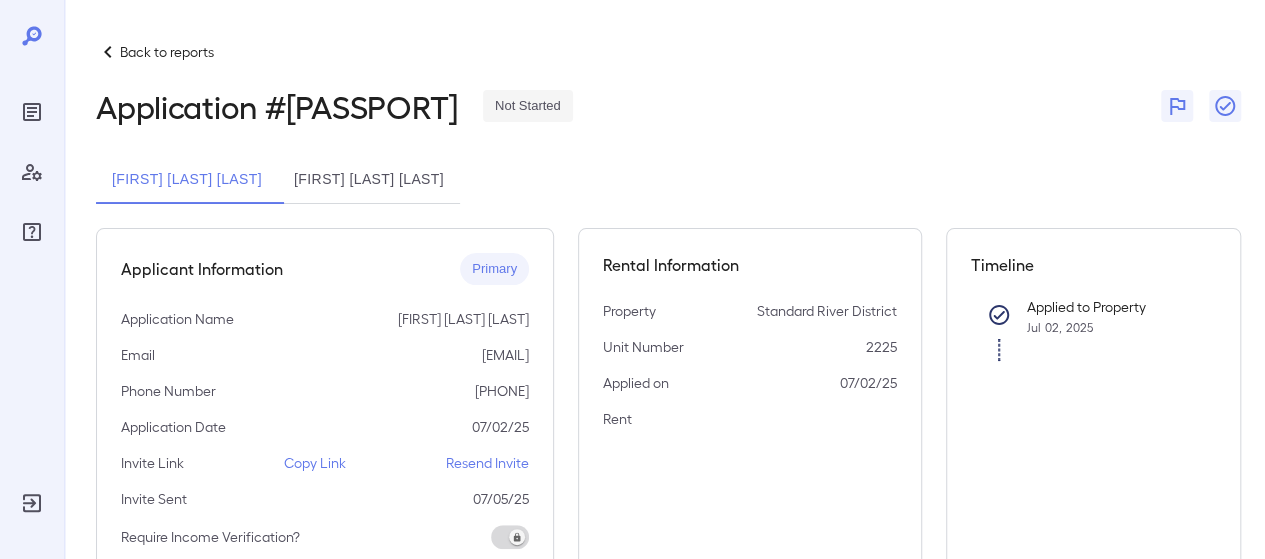 click on "Back to reports" at bounding box center (167, 52) 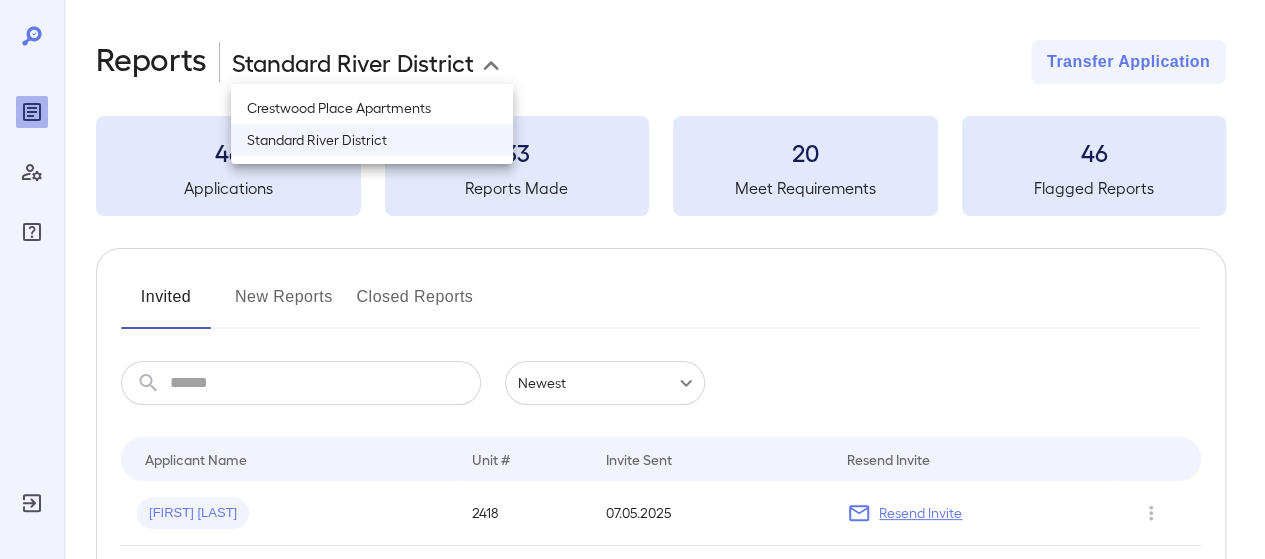 click on "**********" at bounding box center [632, 279] 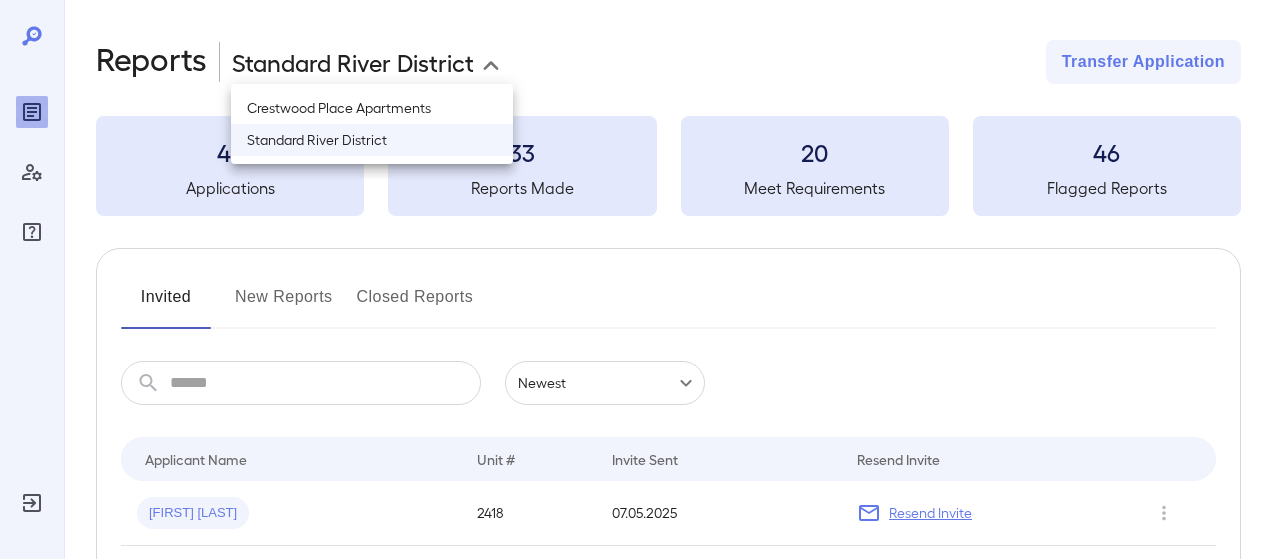 click on "Standard River District" at bounding box center (372, 140) 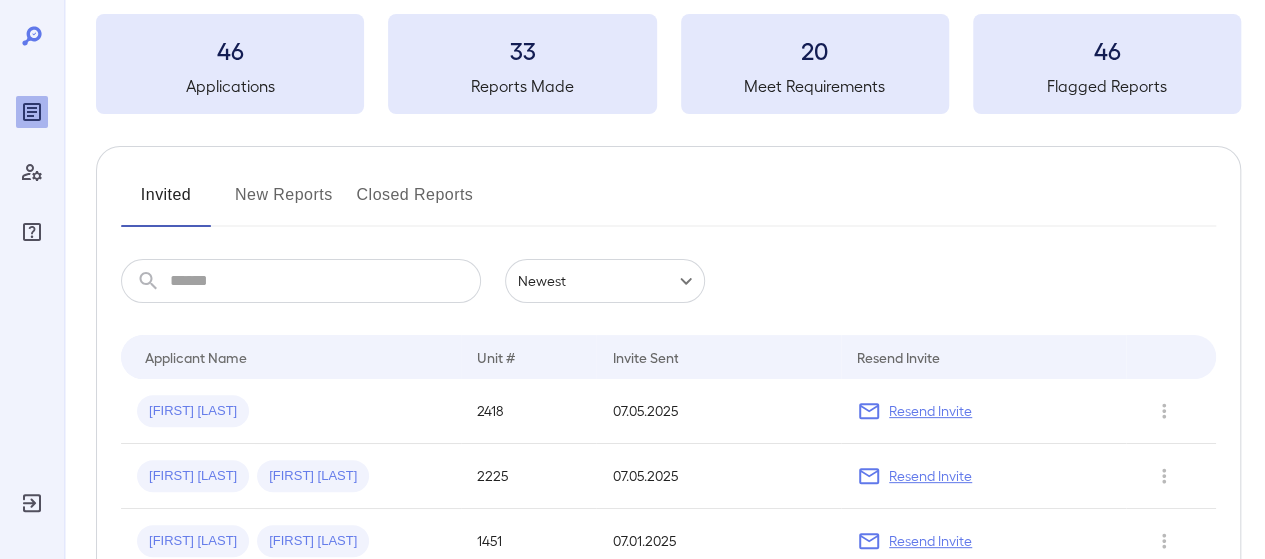 scroll, scrollTop: 126, scrollLeft: 0, axis: vertical 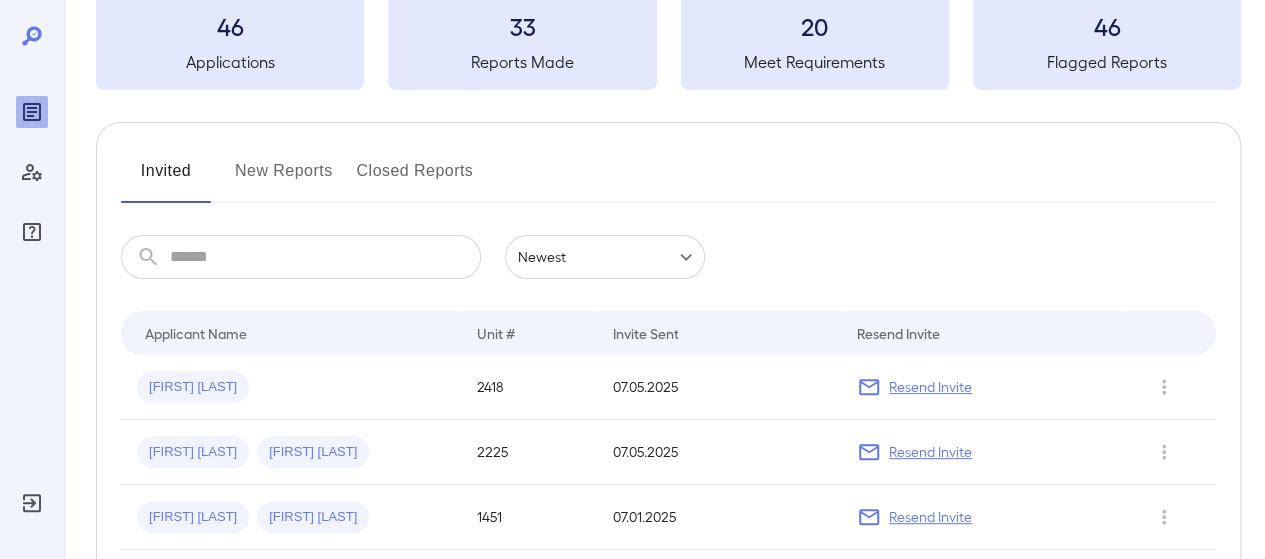 click on "New Reports" at bounding box center [284, 179] 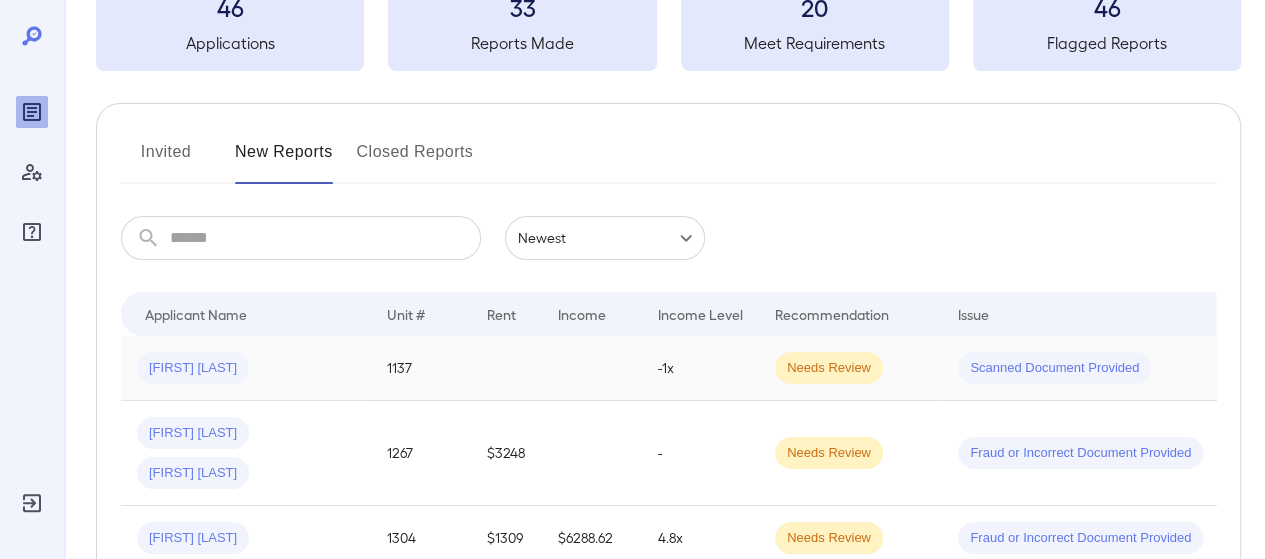 scroll, scrollTop: 146, scrollLeft: 0, axis: vertical 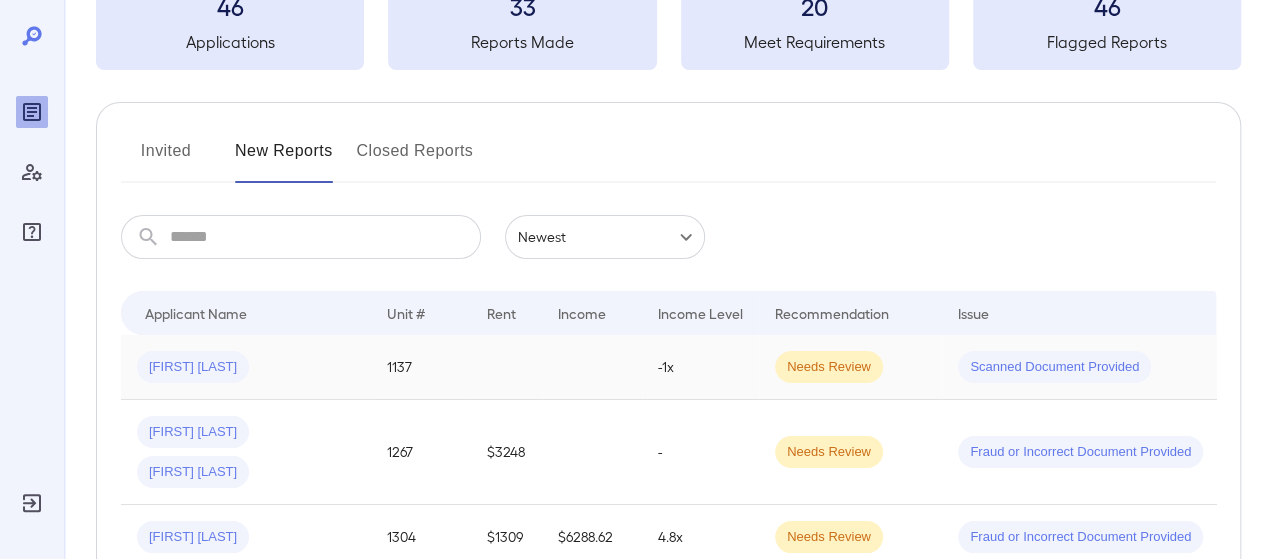 click on "1137" at bounding box center [421, 367] 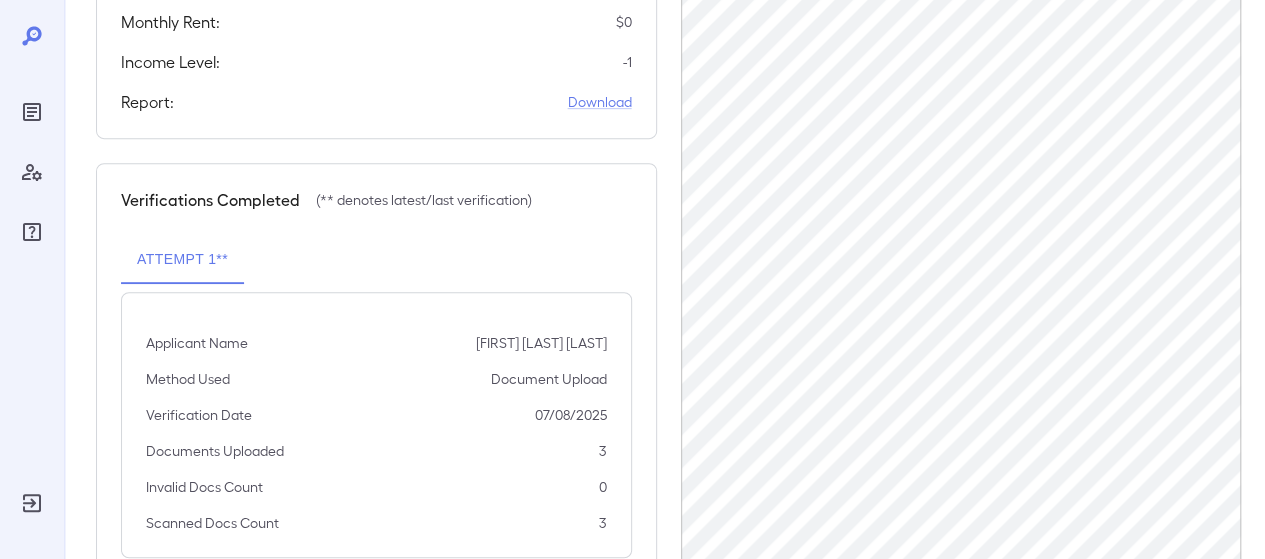 scroll, scrollTop: 546, scrollLeft: 0, axis: vertical 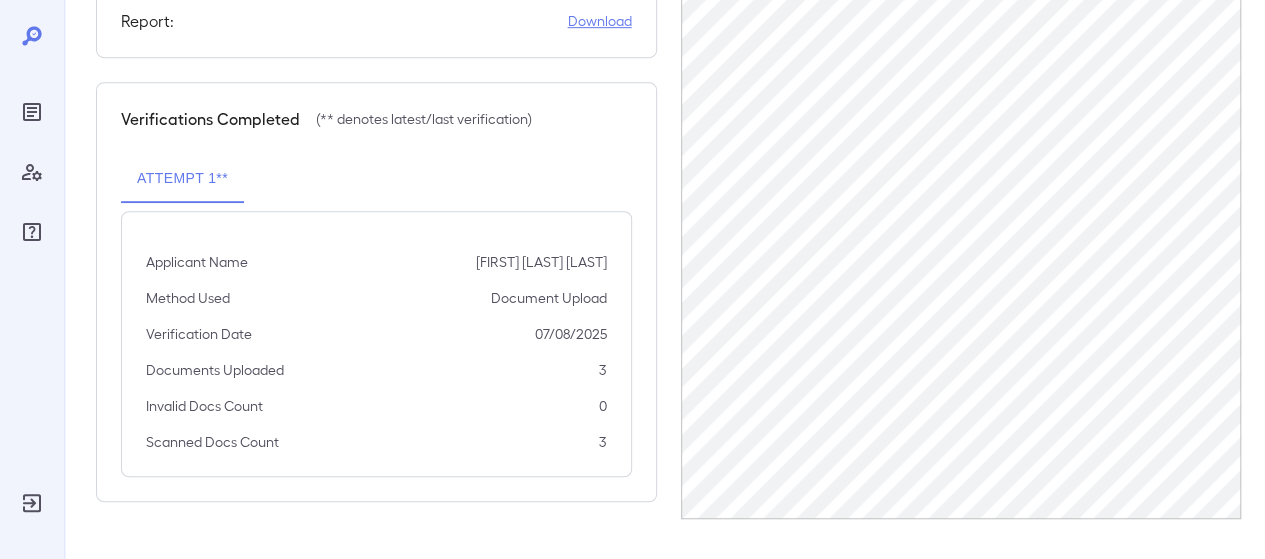 click on "Download" at bounding box center [600, 21] 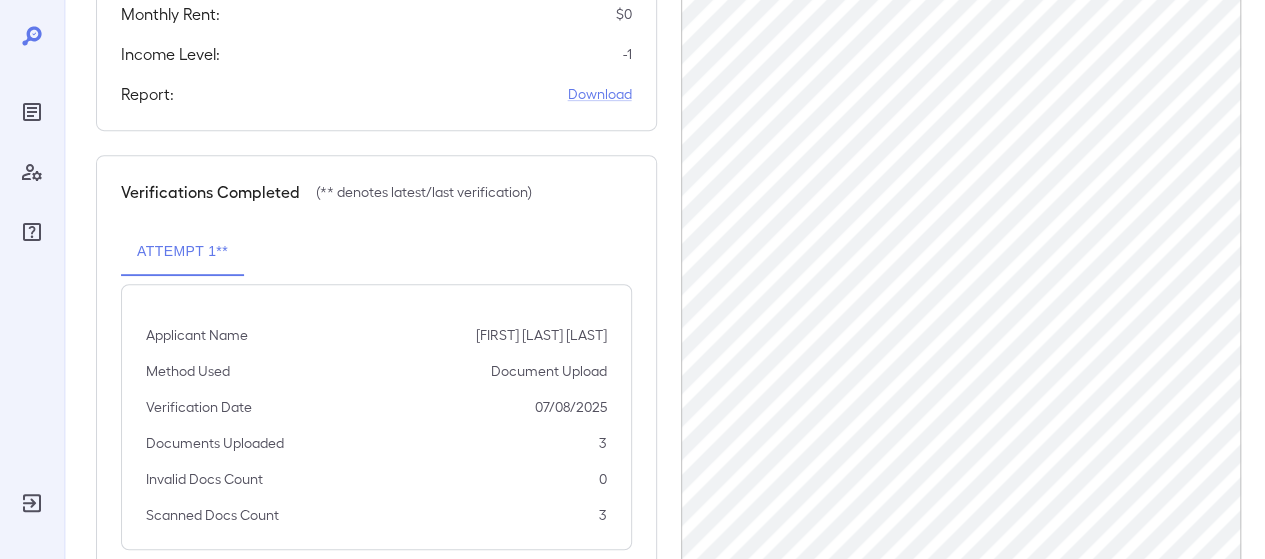 scroll, scrollTop: 472, scrollLeft: 0, axis: vertical 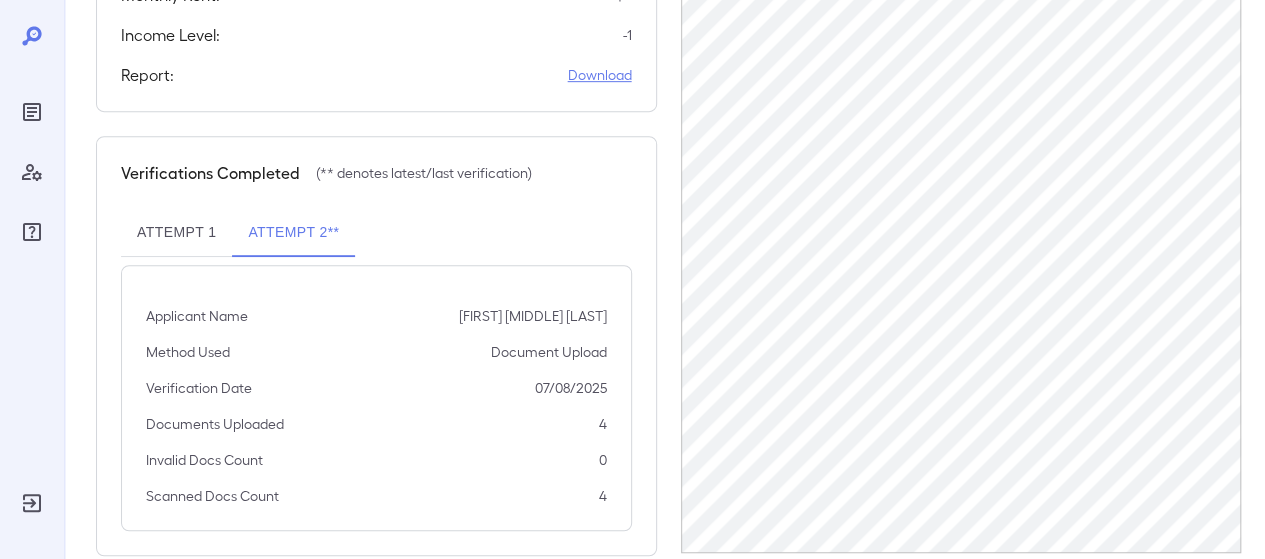 click on "Download" at bounding box center [600, 75] 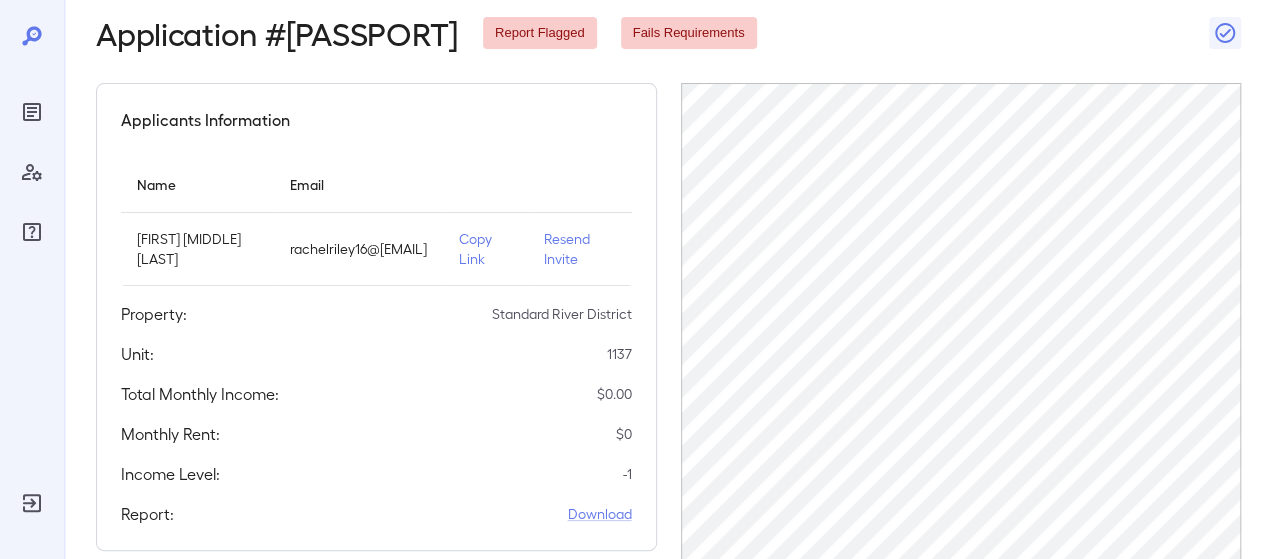 scroll, scrollTop: 0, scrollLeft: 0, axis: both 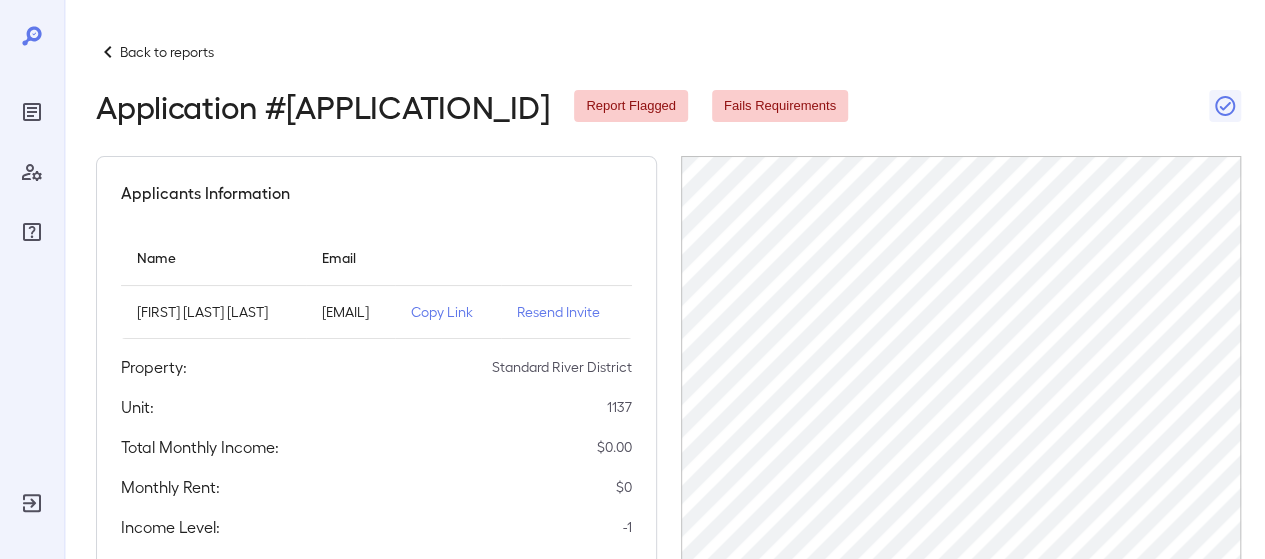 click on "Back to reports Application # [APPLICATION_ID] Report Flagged Fails Requirements" at bounding box center [668, 82] 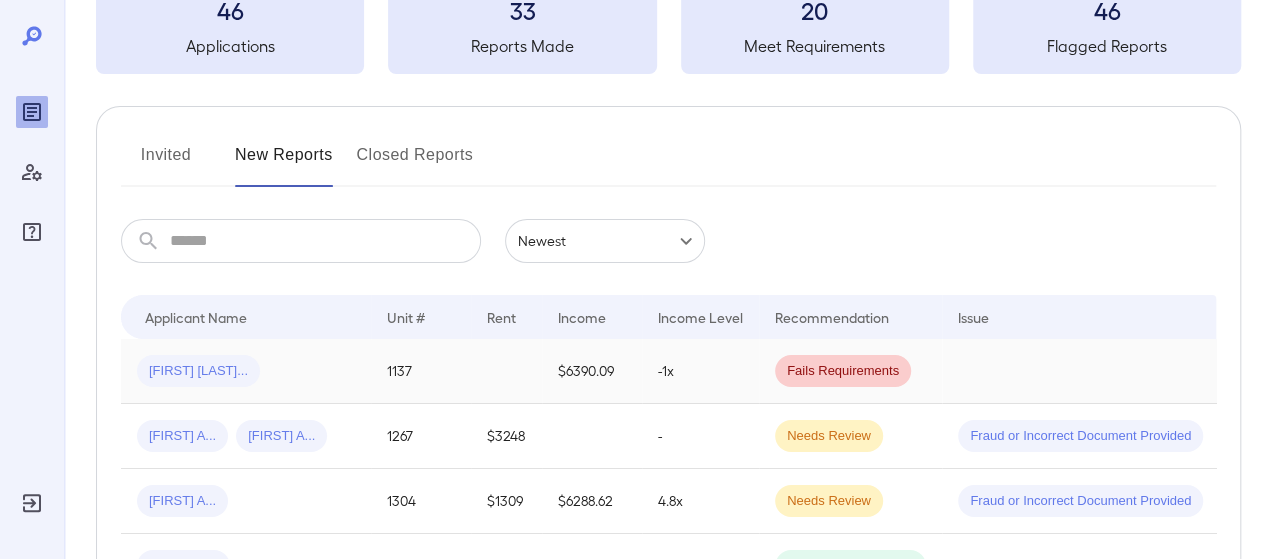 scroll, scrollTop: 200, scrollLeft: 0, axis: vertical 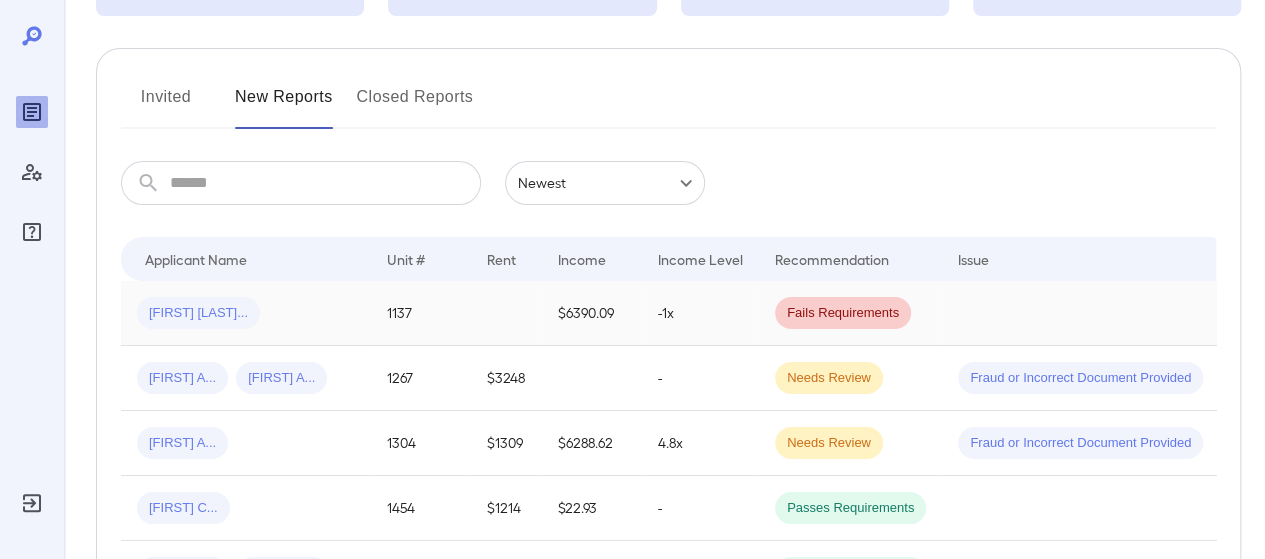 click on "$6390.09" at bounding box center (592, 313) 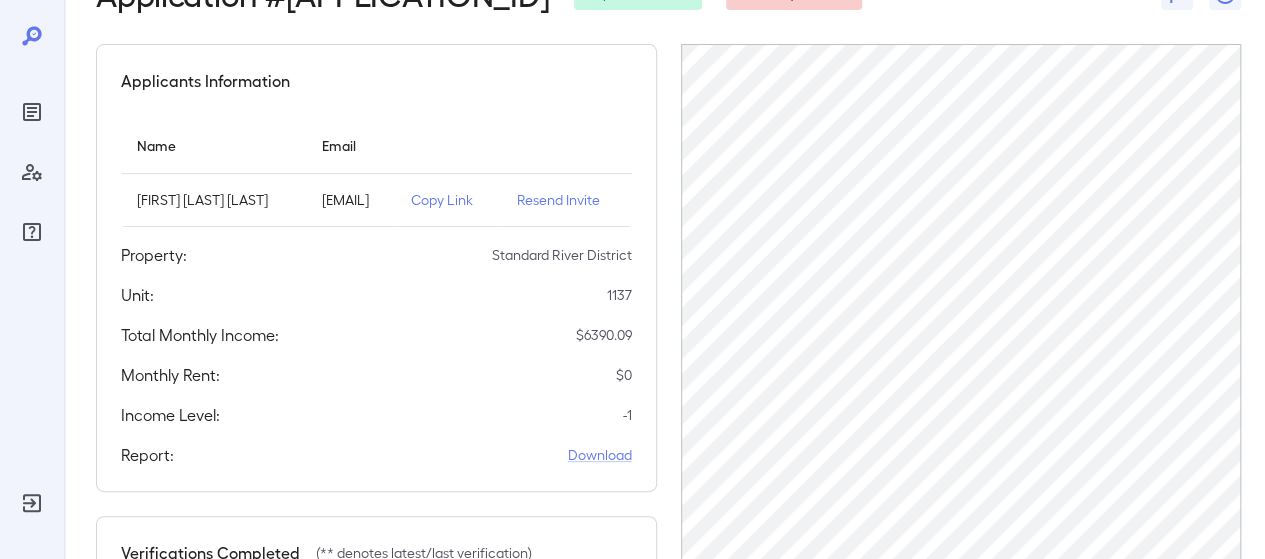 scroll, scrollTop: 116, scrollLeft: 0, axis: vertical 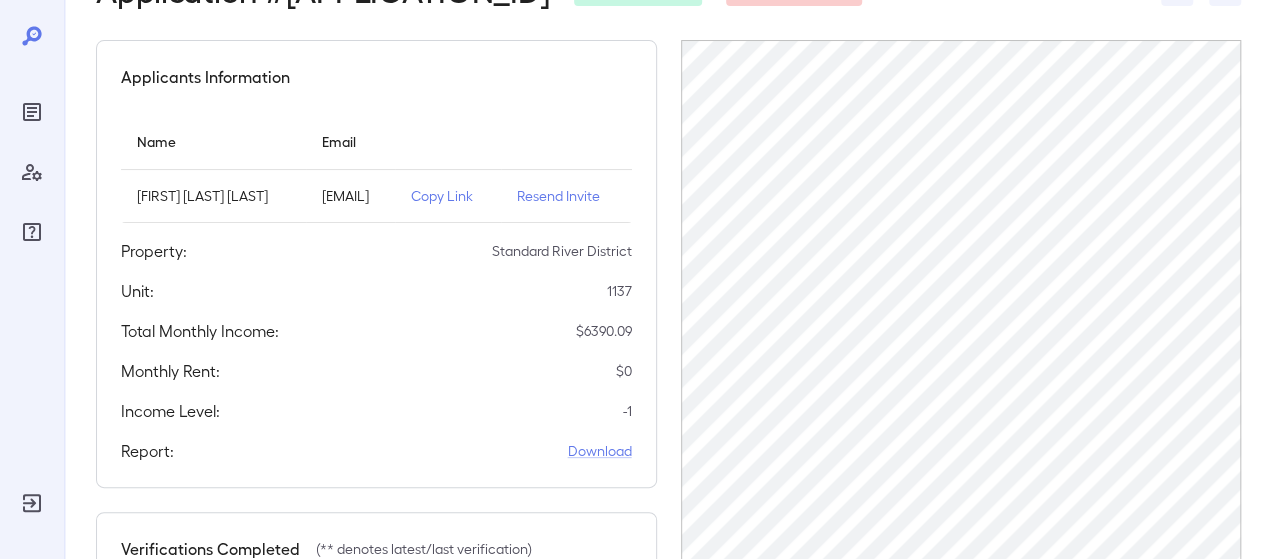 click on "Applicants Information Name Email [FIRST] [LAST] [LAST] [EMAIL] Copy Link Resend Invite Property:   Standard River District Unit:   1137 Total Monthly Income:   $ 6390.09 Monthly Rent:   $ 0 Income Level:   -1 Report:   Download" at bounding box center [376, 264] 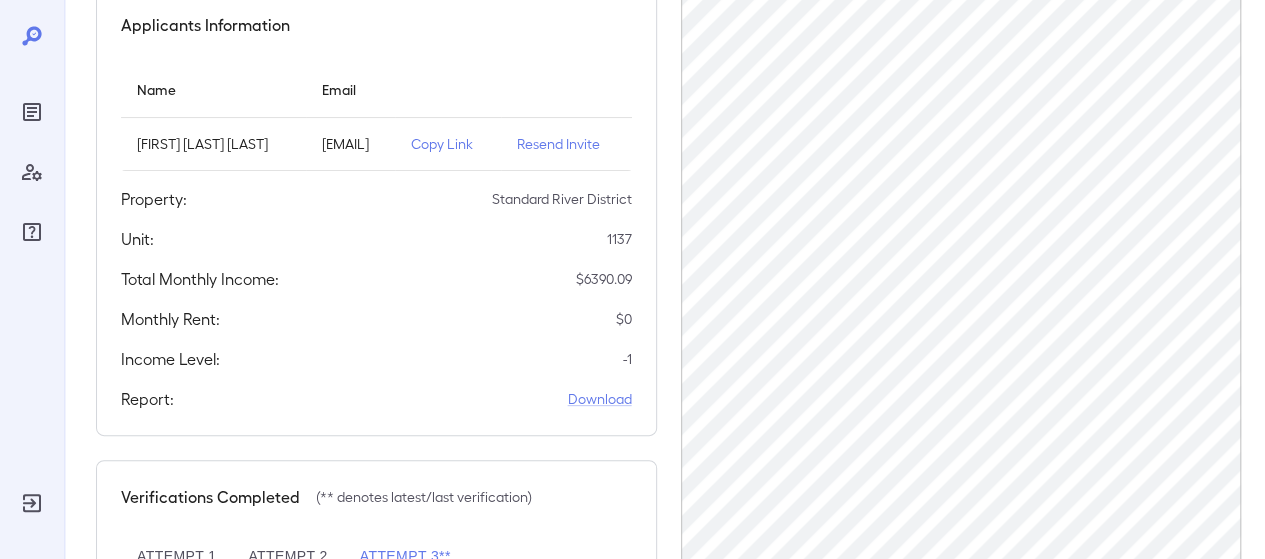 scroll, scrollTop: 169, scrollLeft: 0, axis: vertical 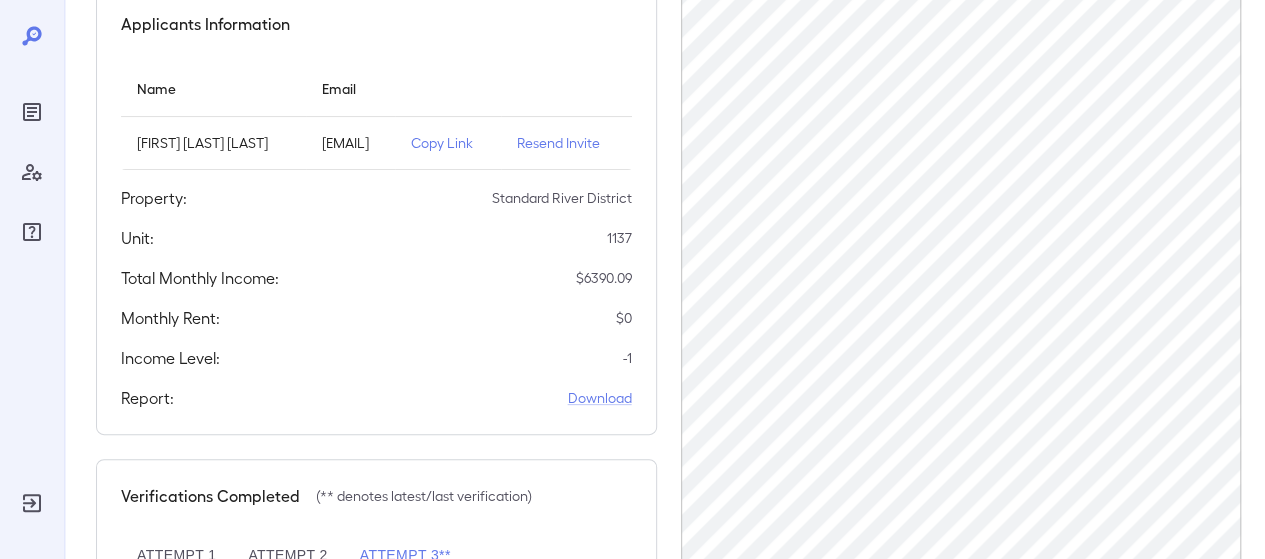click on "-1" at bounding box center [562, 198] 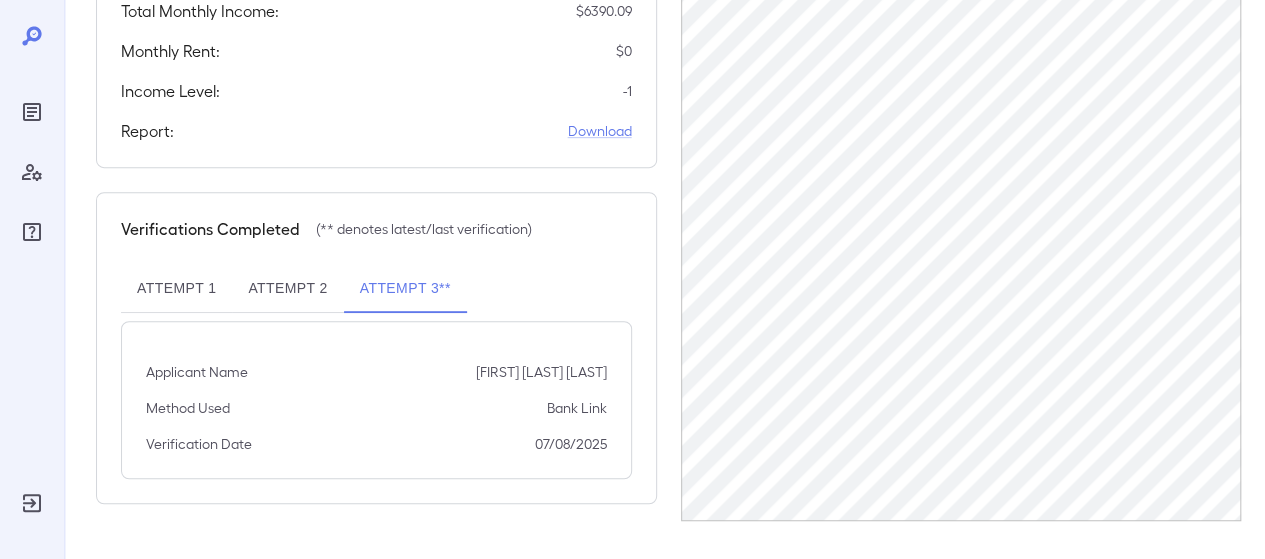 scroll, scrollTop: 438, scrollLeft: 0, axis: vertical 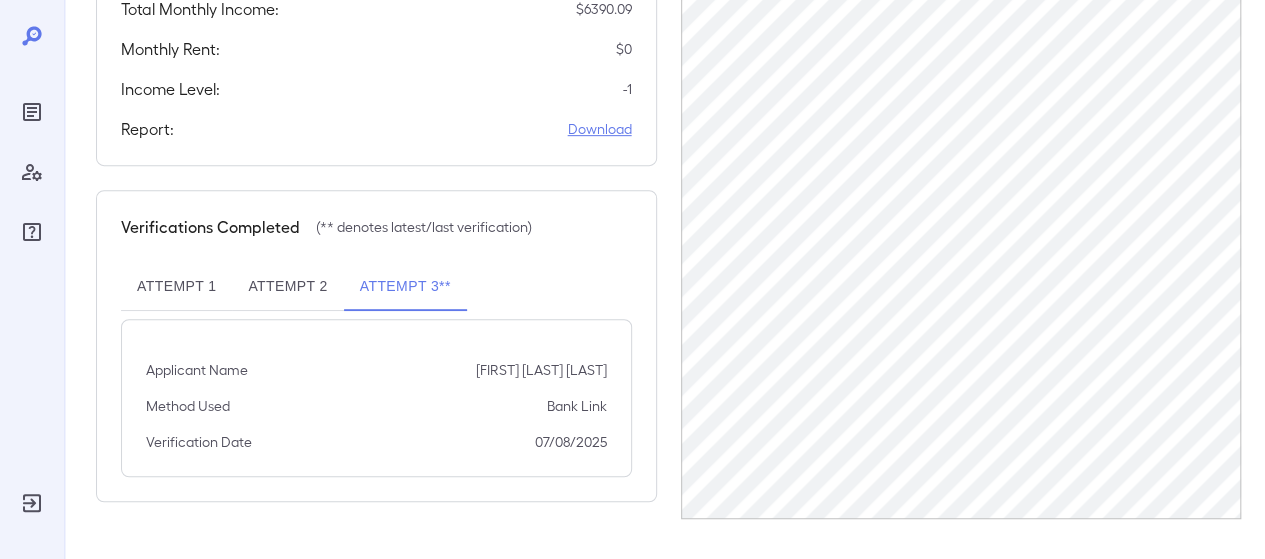 click on "Download" at bounding box center (600, 129) 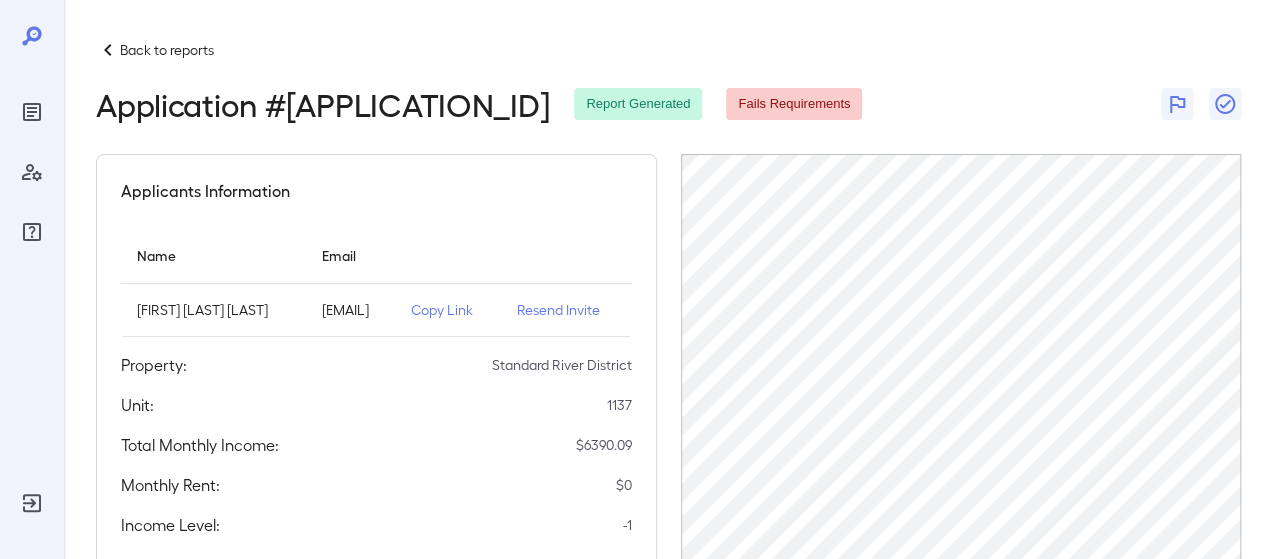 scroll, scrollTop: 438, scrollLeft: 0, axis: vertical 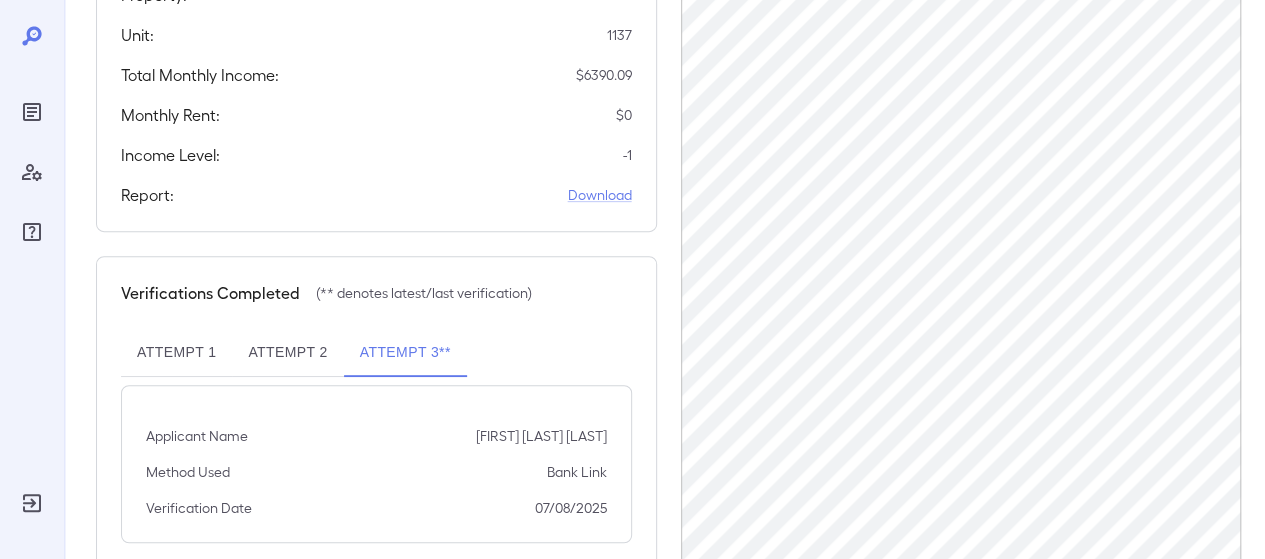 click on "$ 0" at bounding box center [562, -5] 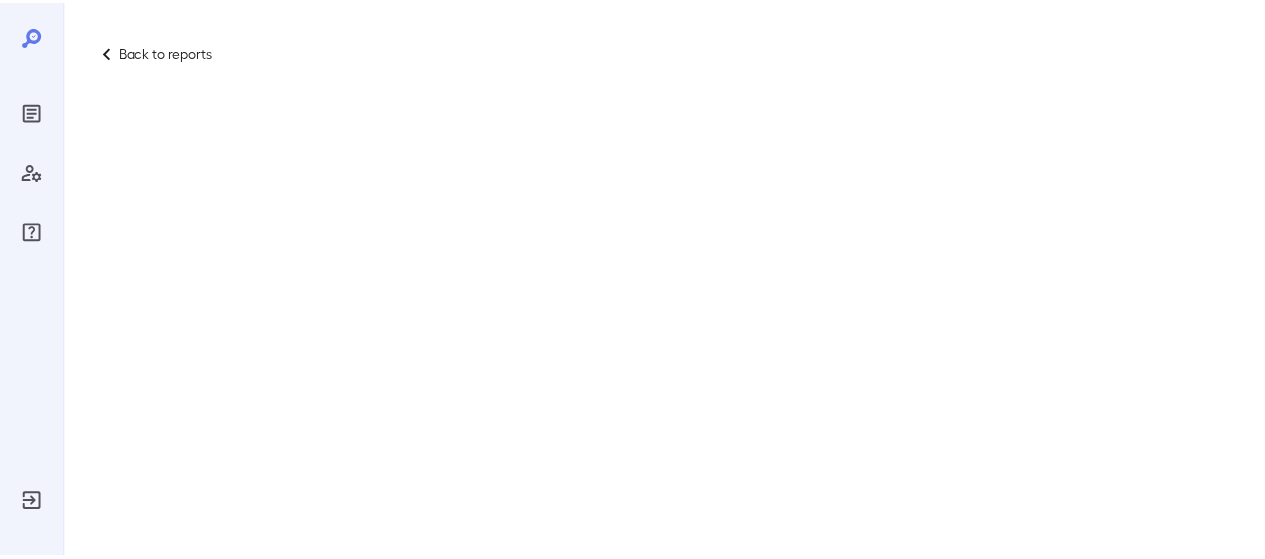 scroll, scrollTop: 0, scrollLeft: 0, axis: both 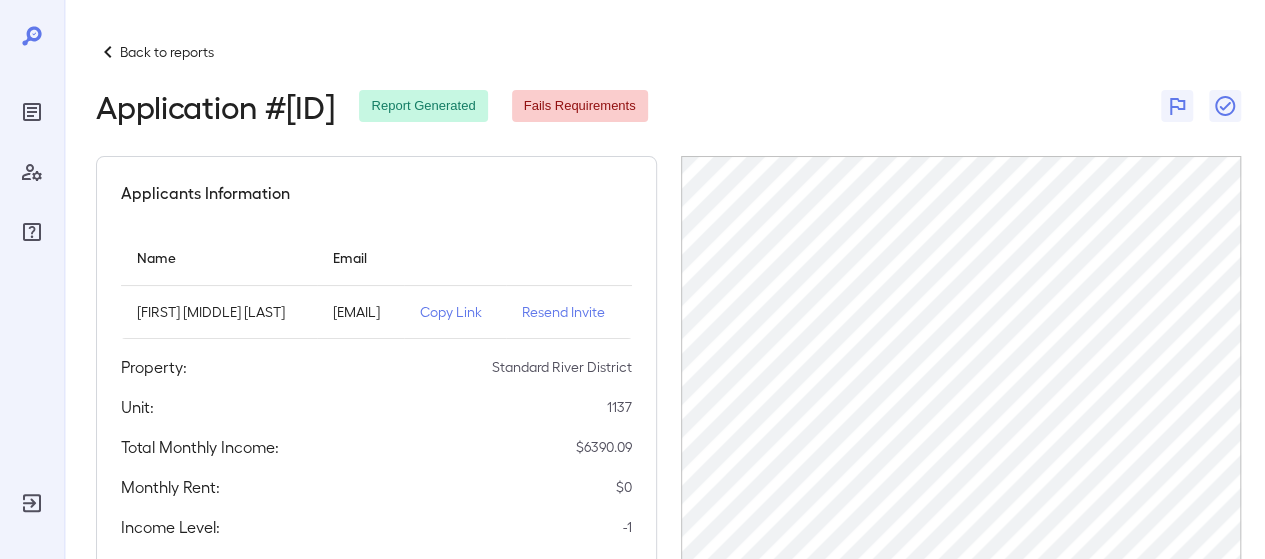 click on "Back to reports" at bounding box center [167, 52] 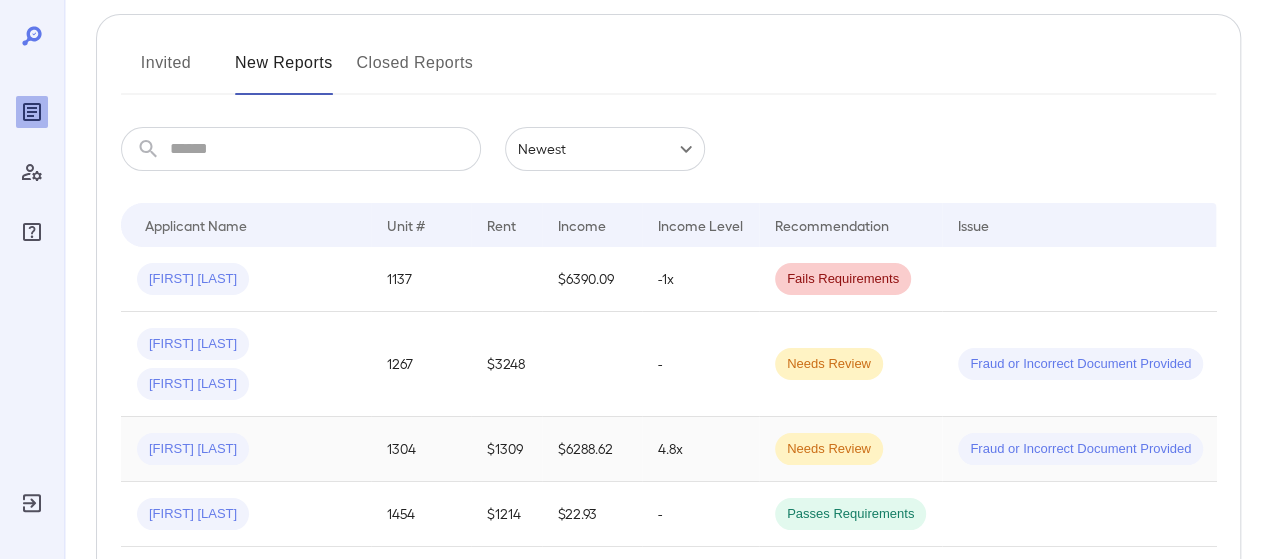 scroll, scrollTop: 213, scrollLeft: 0, axis: vertical 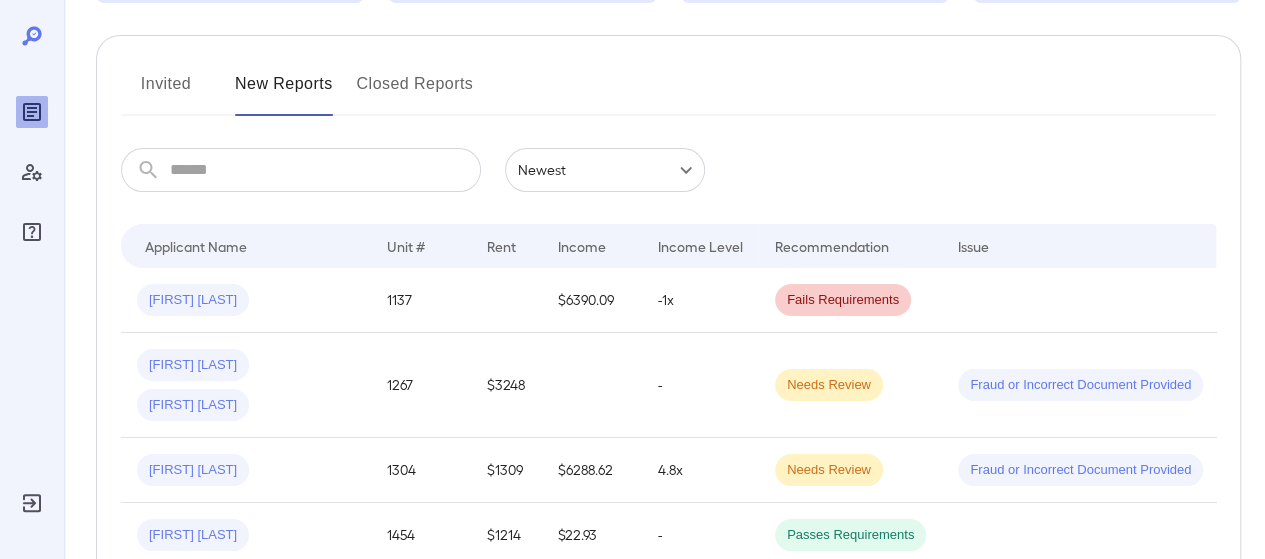 click on "Invited" at bounding box center [166, 92] 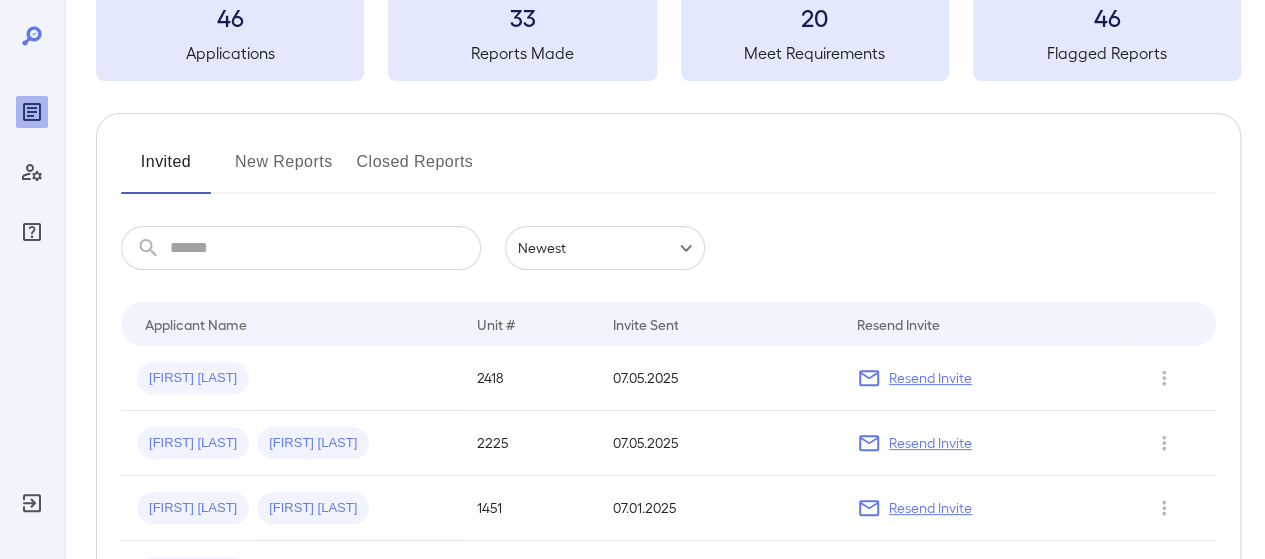 scroll, scrollTop: 136, scrollLeft: 0, axis: vertical 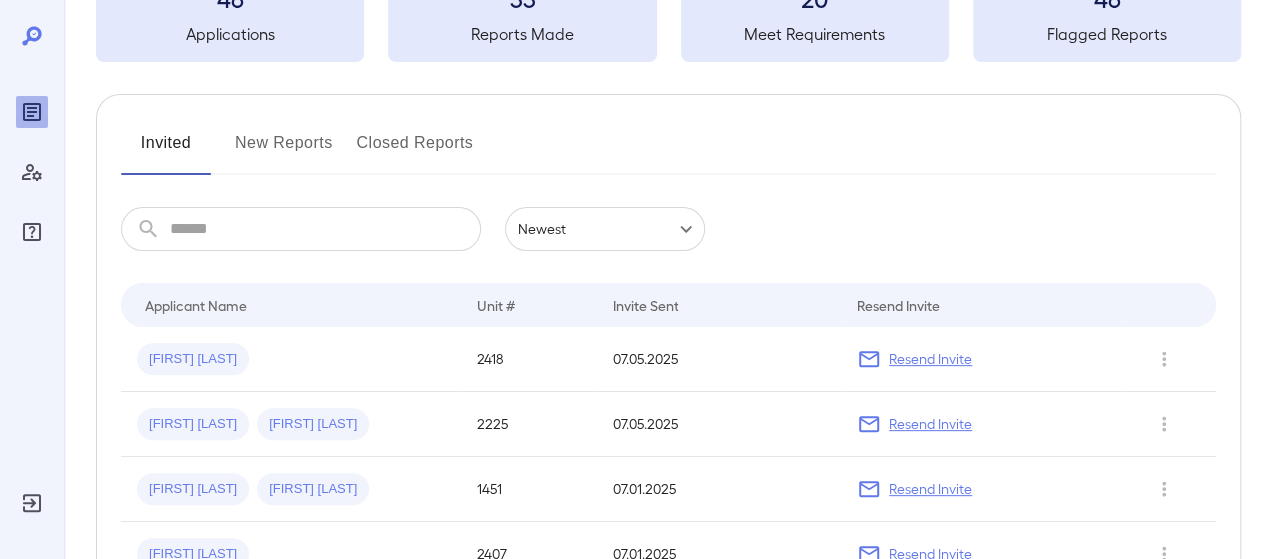 click on "New Reports" at bounding box center [284, 151] 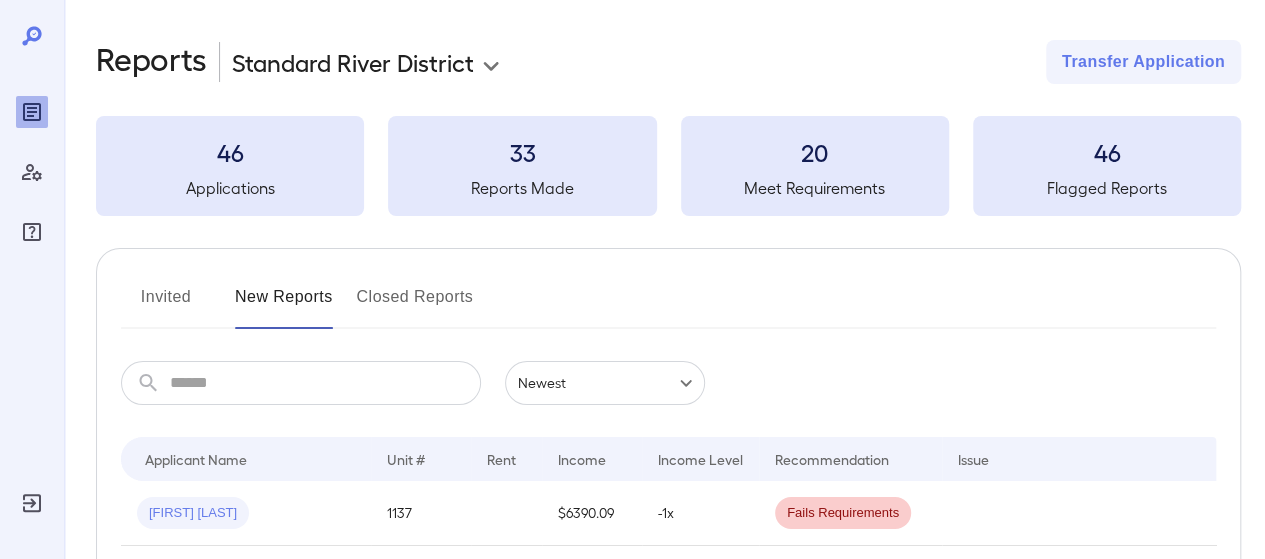 scroll, scrollTop: 225, scrollLeft: 0, axis: vertical 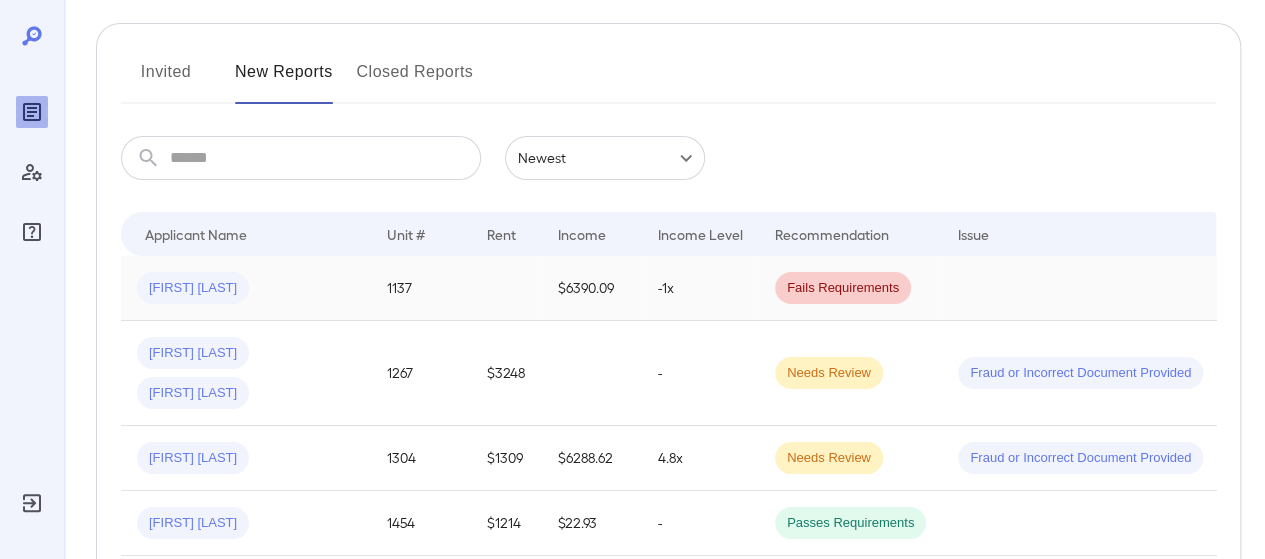 click on "[FIRST] [LAST]..." at bounding box center [246, 288] 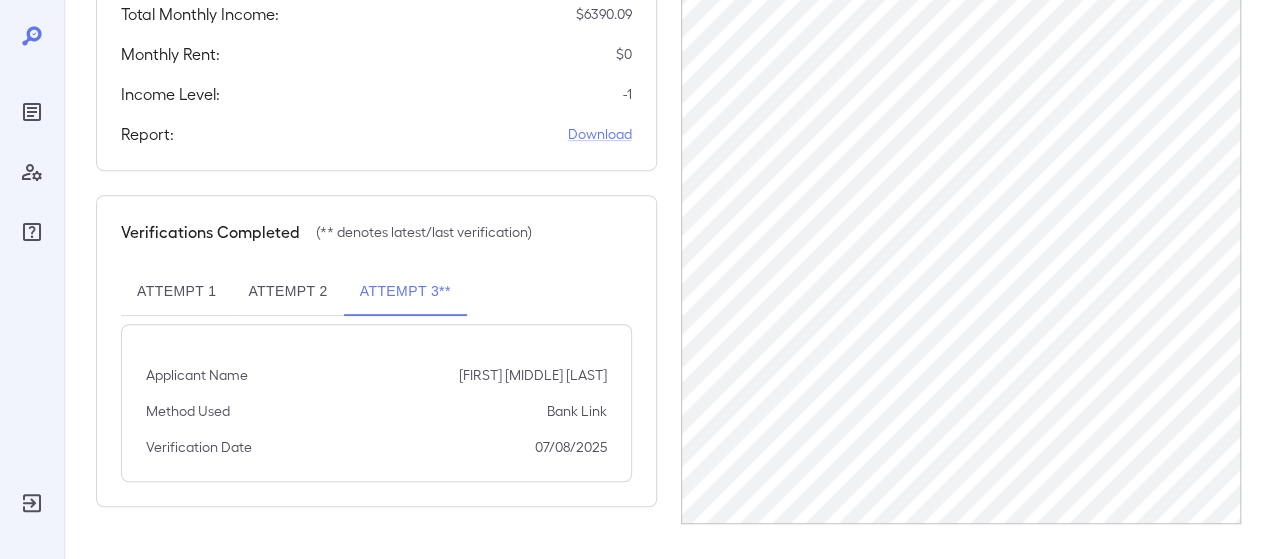 scroll, scrollTop: 438, scrollLeft: 0, axis: vertical 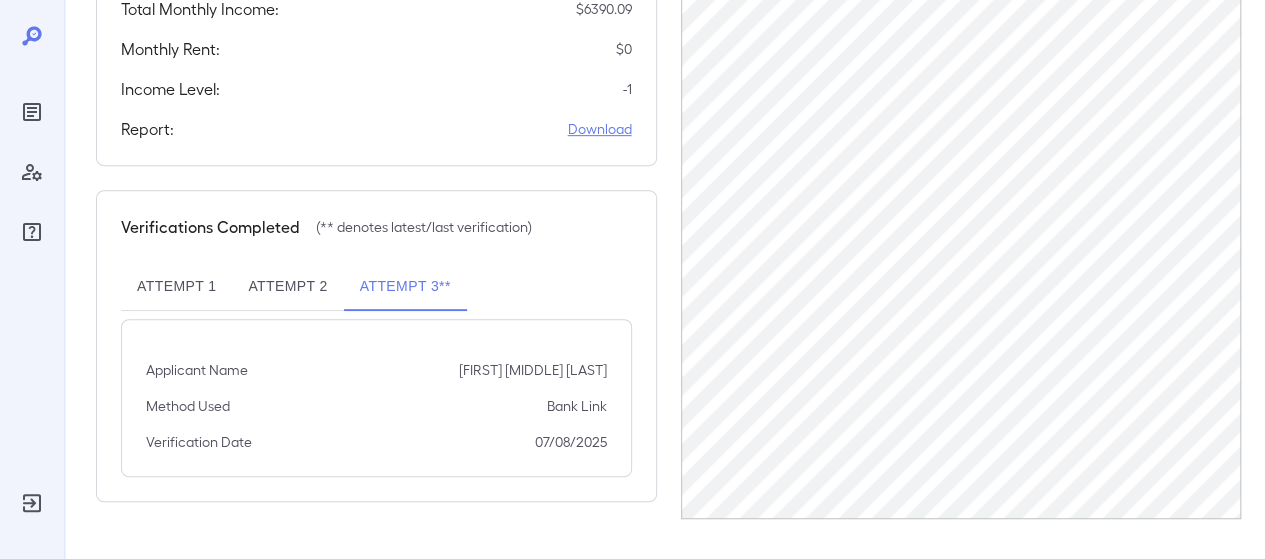 click on "Download" at bounding box center [600, 129] 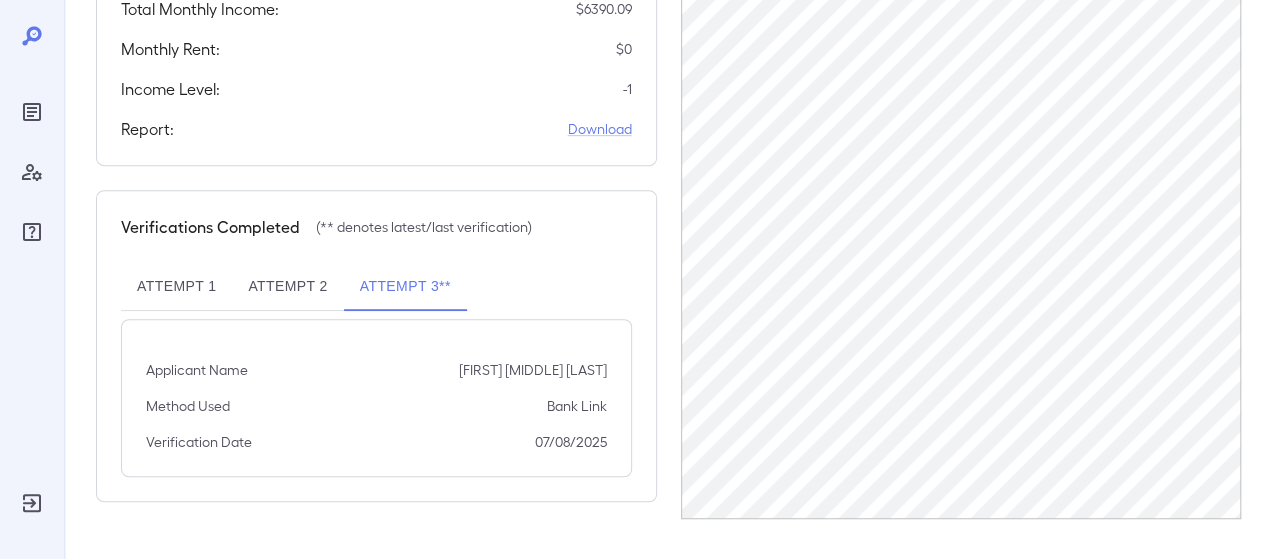scroll, scrollTop: 0, scrollLeft: 0, axis: both 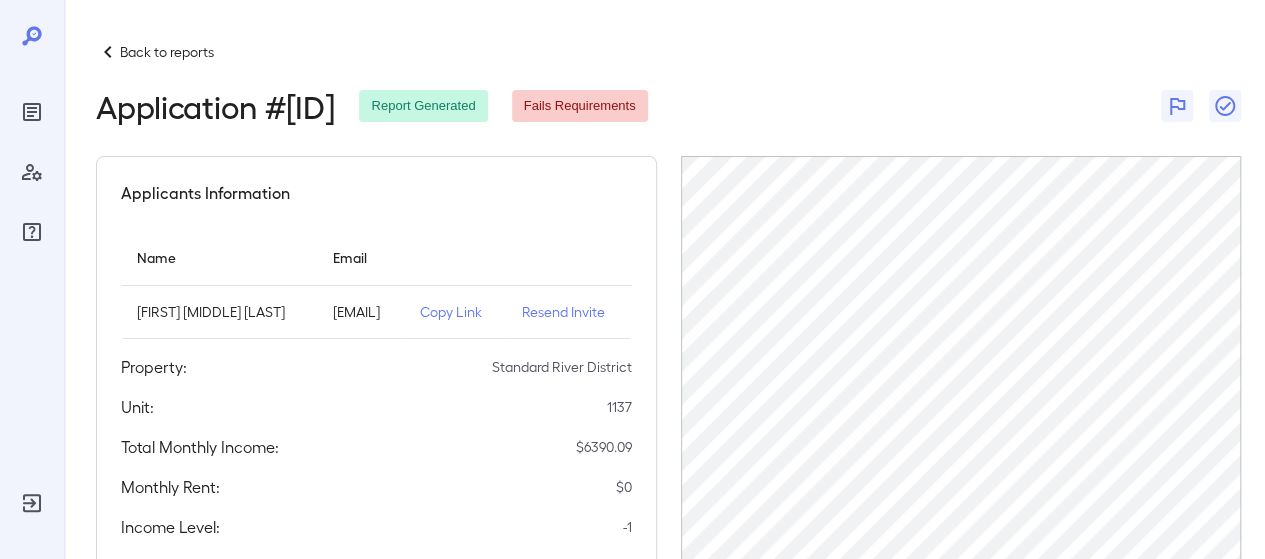 click on "Back to reports" at bounding box center [167, 52] 